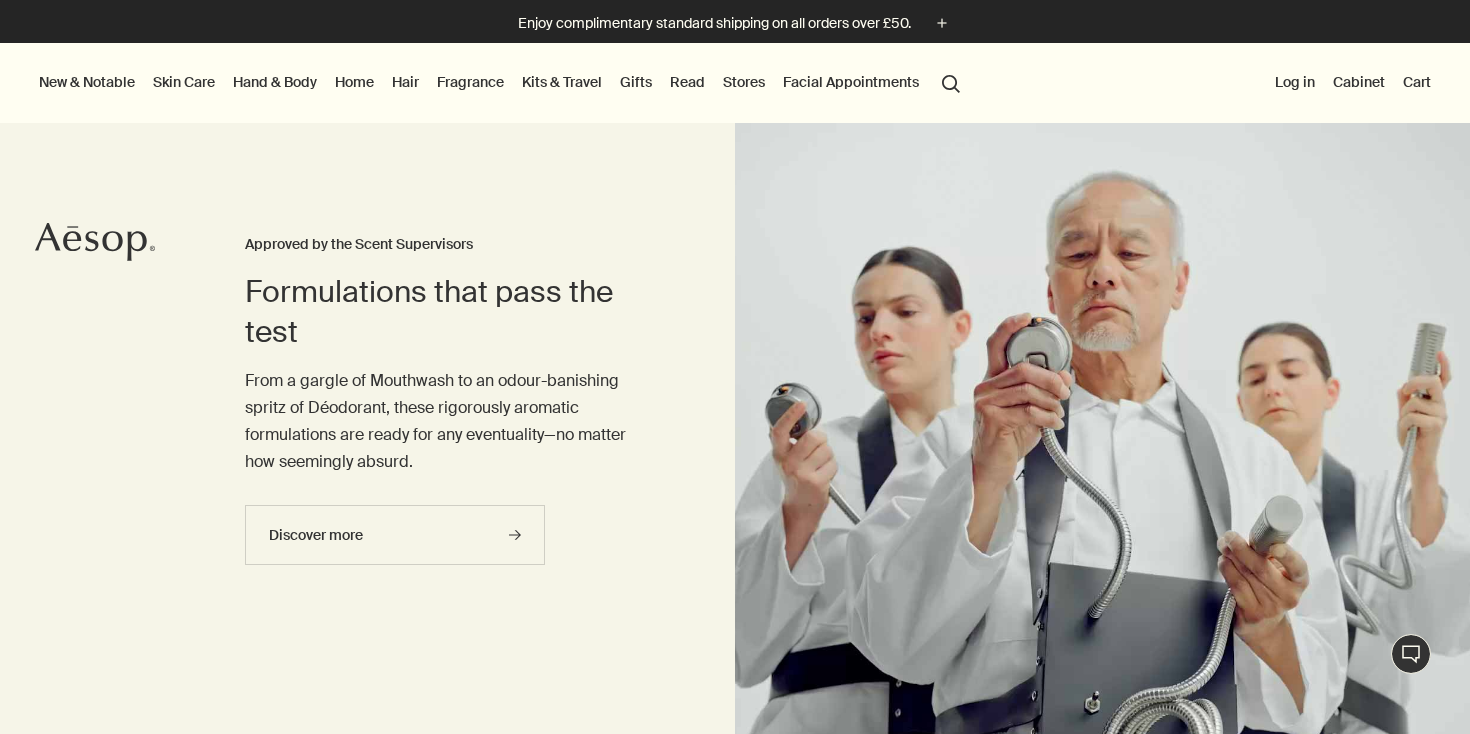 scroll, scrollTop: 0, scrollLeft: 0, axis: both 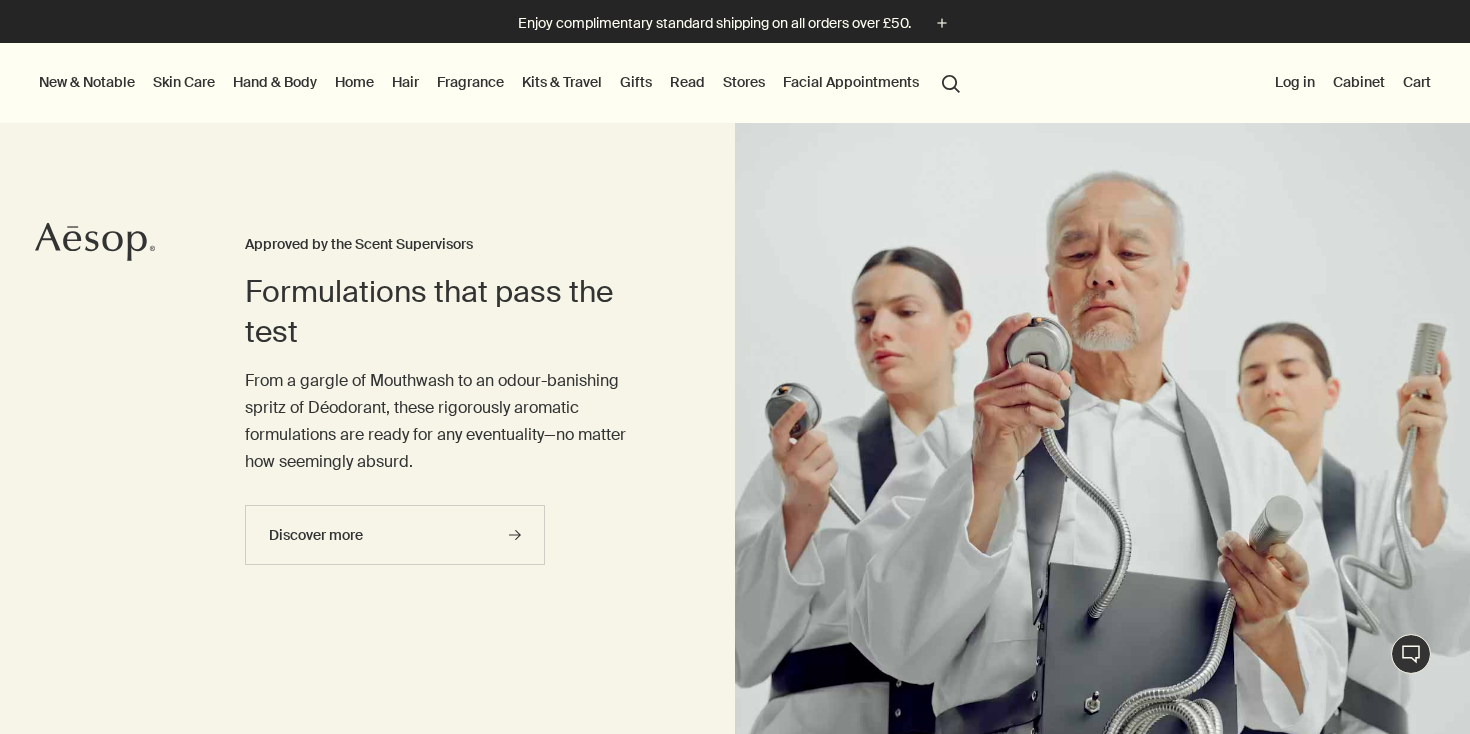 click on "Hand & Body" at bounding box center (275, 82) 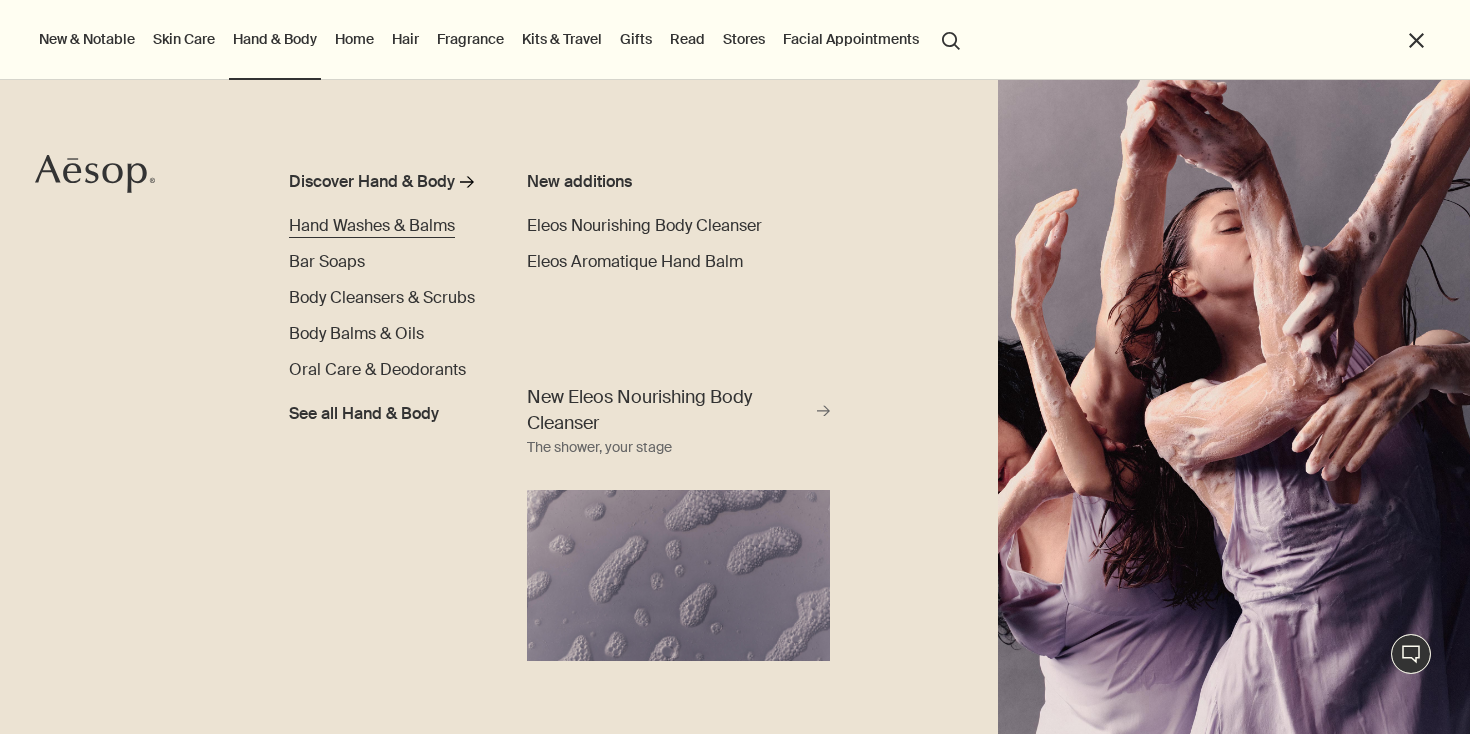 click on "Hand Washes & Balms" at bounding box center [372, 225] 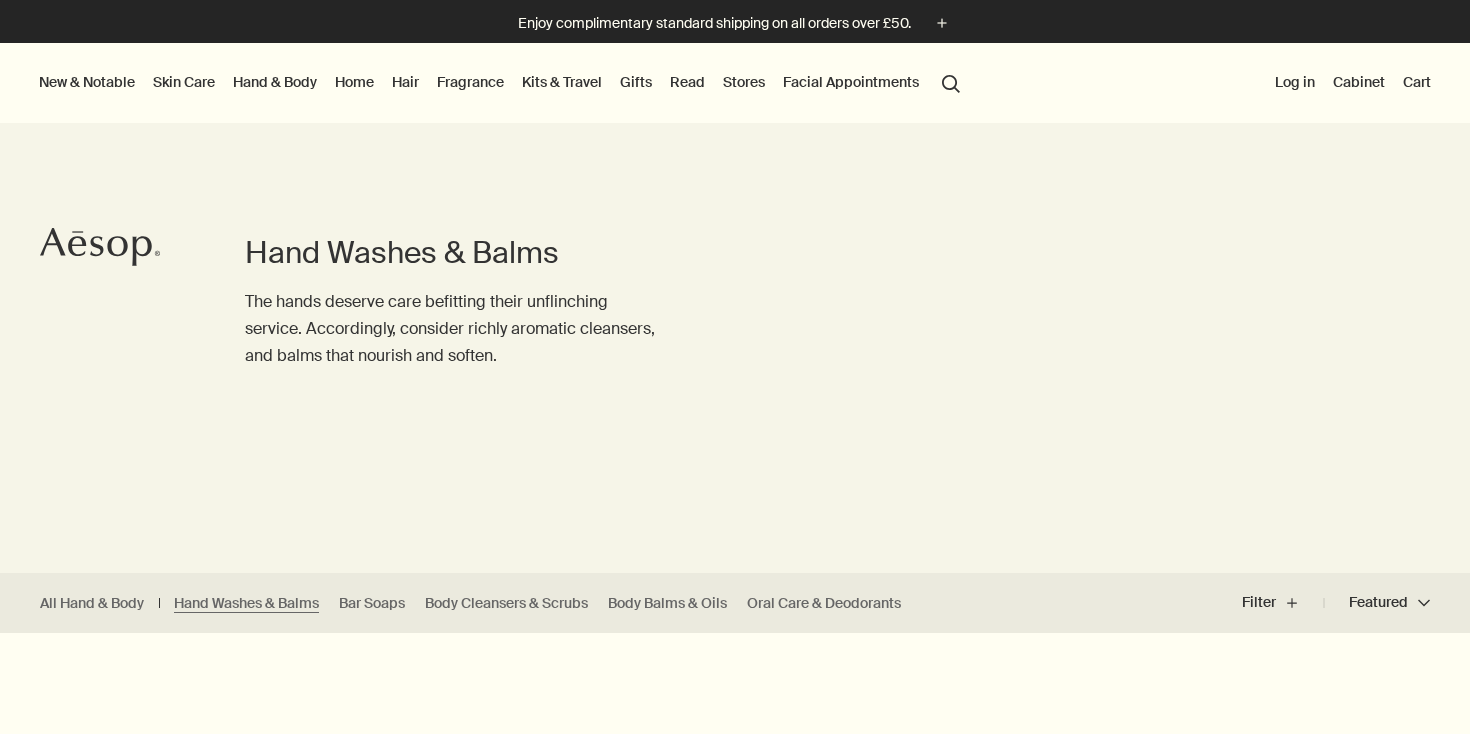 scroll, scrollTop: 0, scrollLeft: 0, axis: both 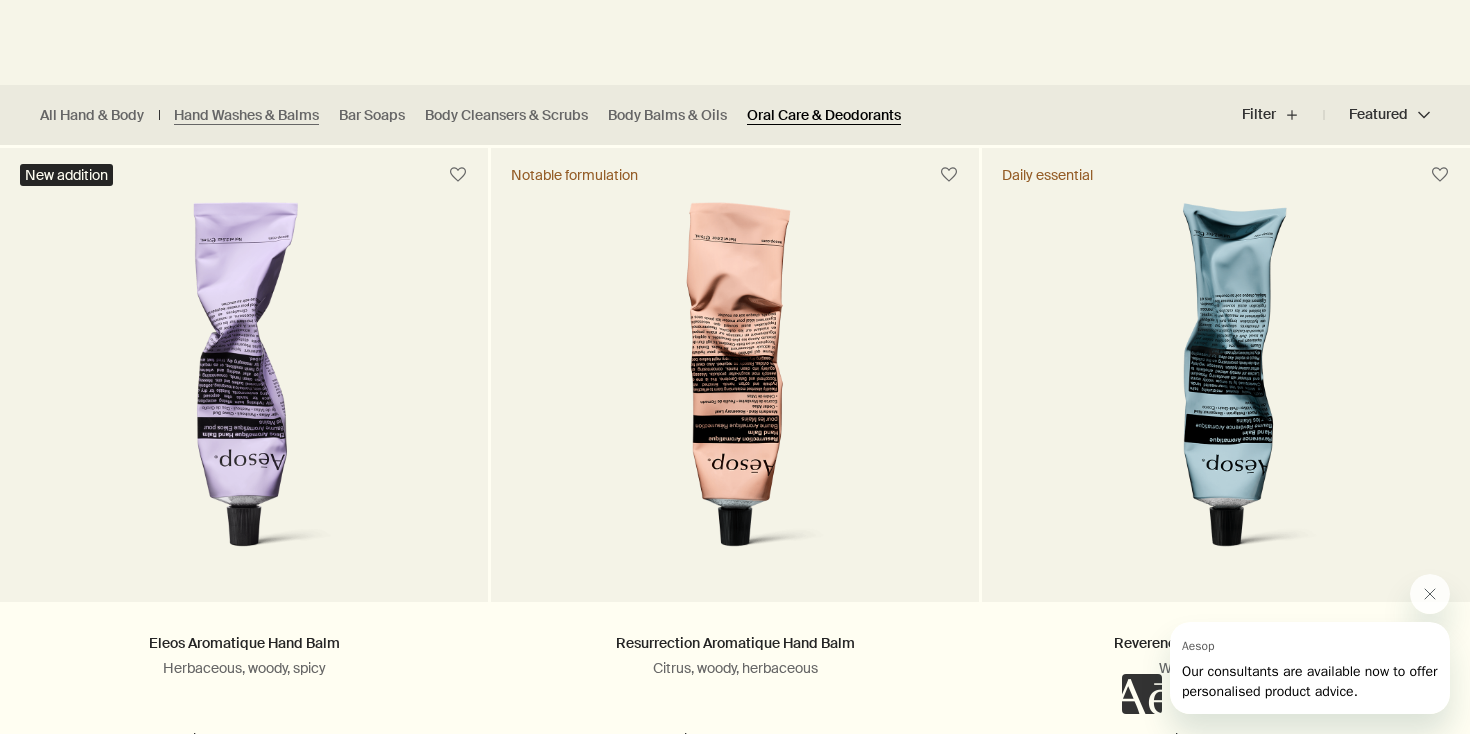 click on "Oral Care & Deodorants" at bounding box center (824, 115) 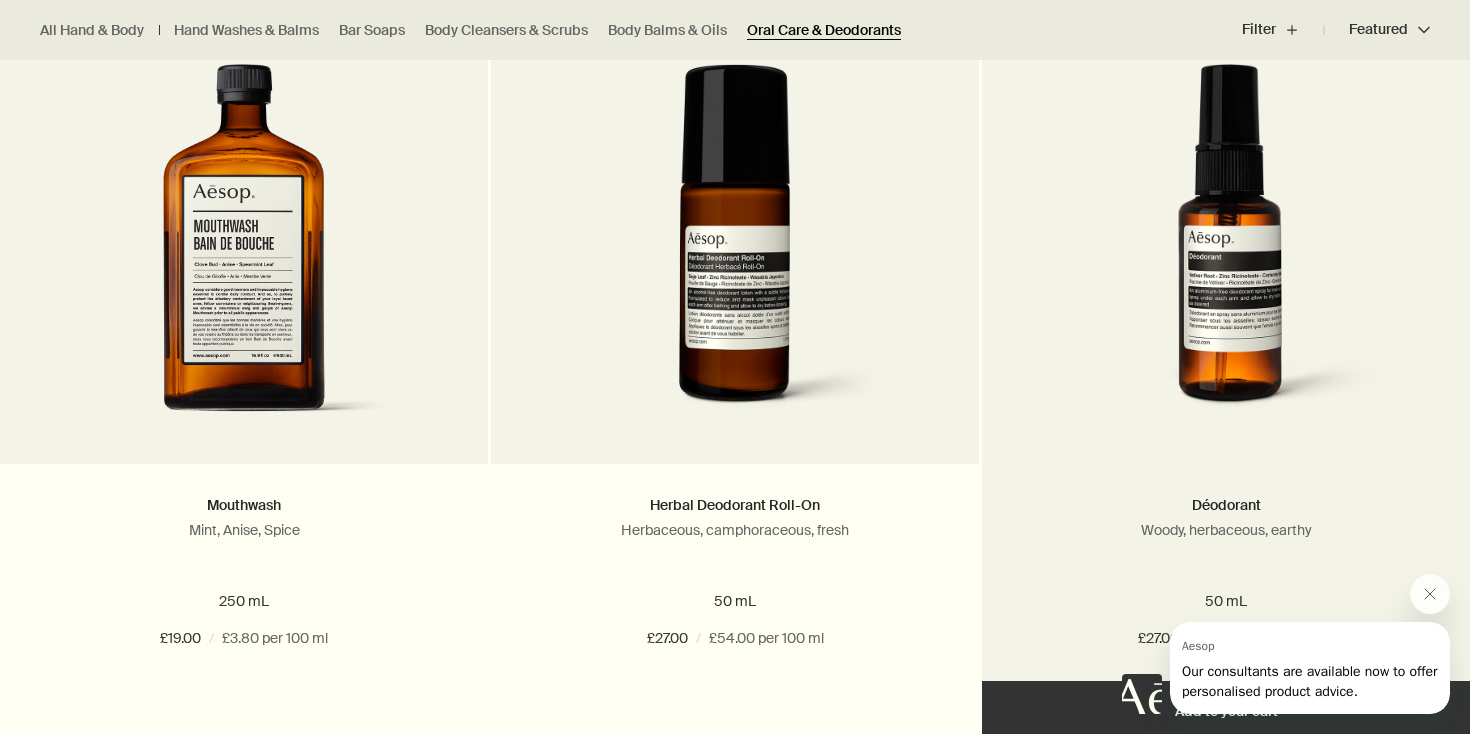 scroll, scrollTop: 630, scrollLeft: 0, axis: vertical 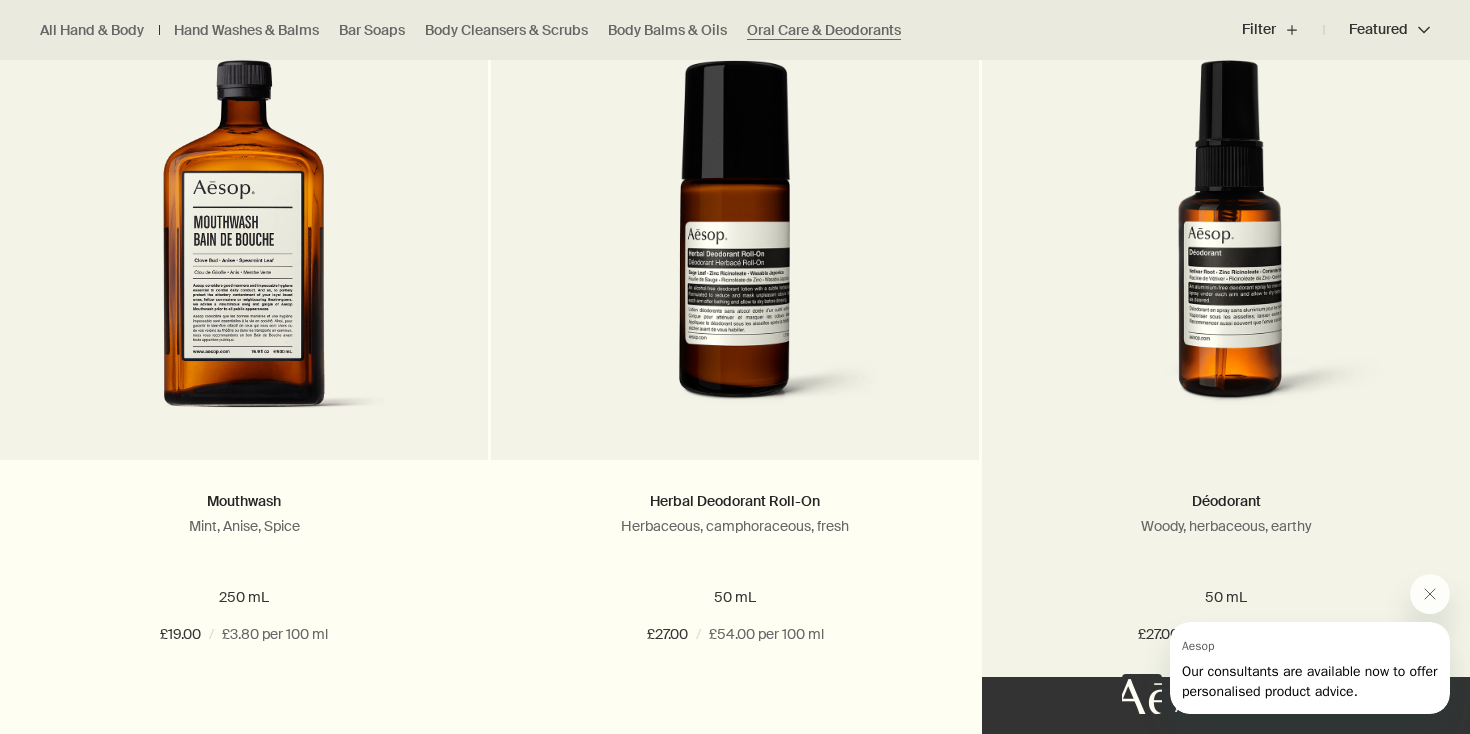 click at bounding box center (1226, 245) 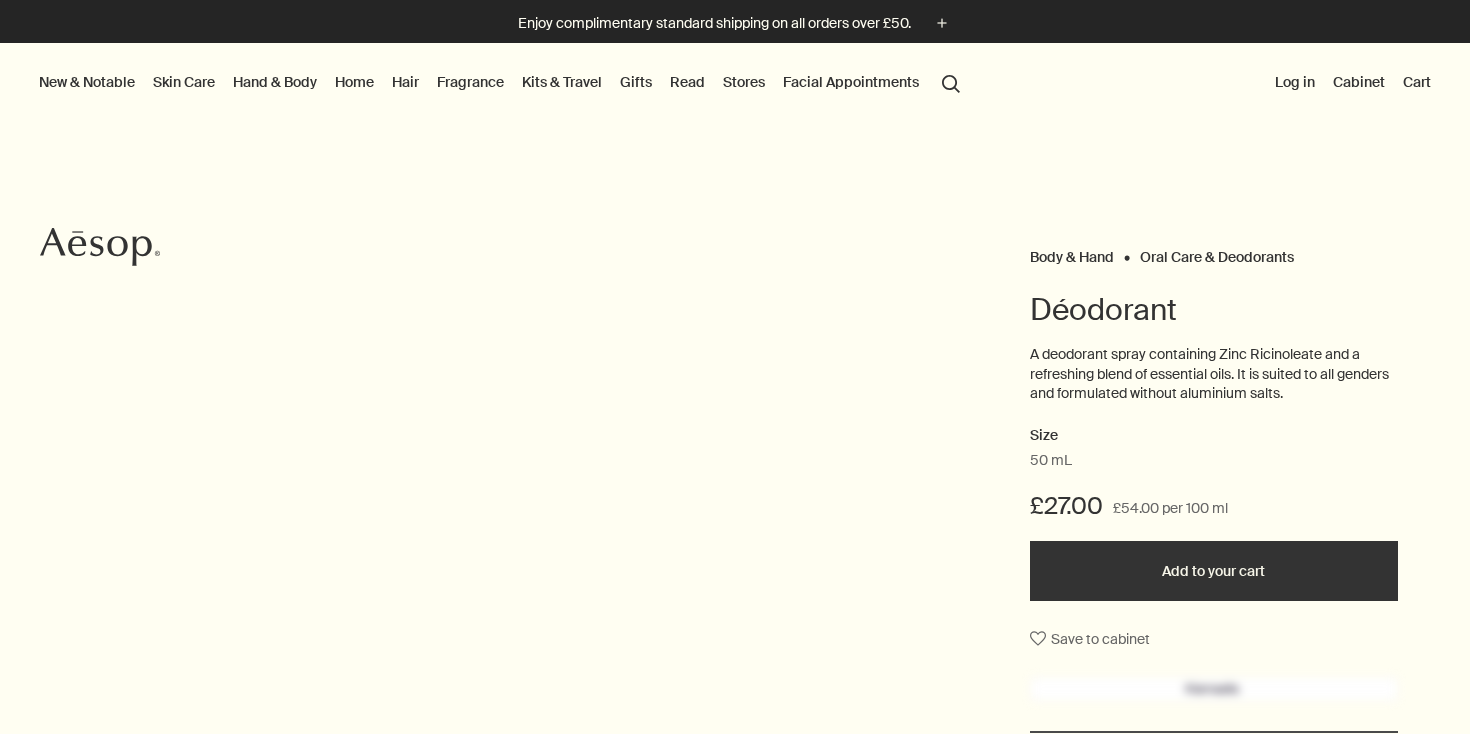 scroll, scrollTop: 0, scrollLeft: 0, axis: both 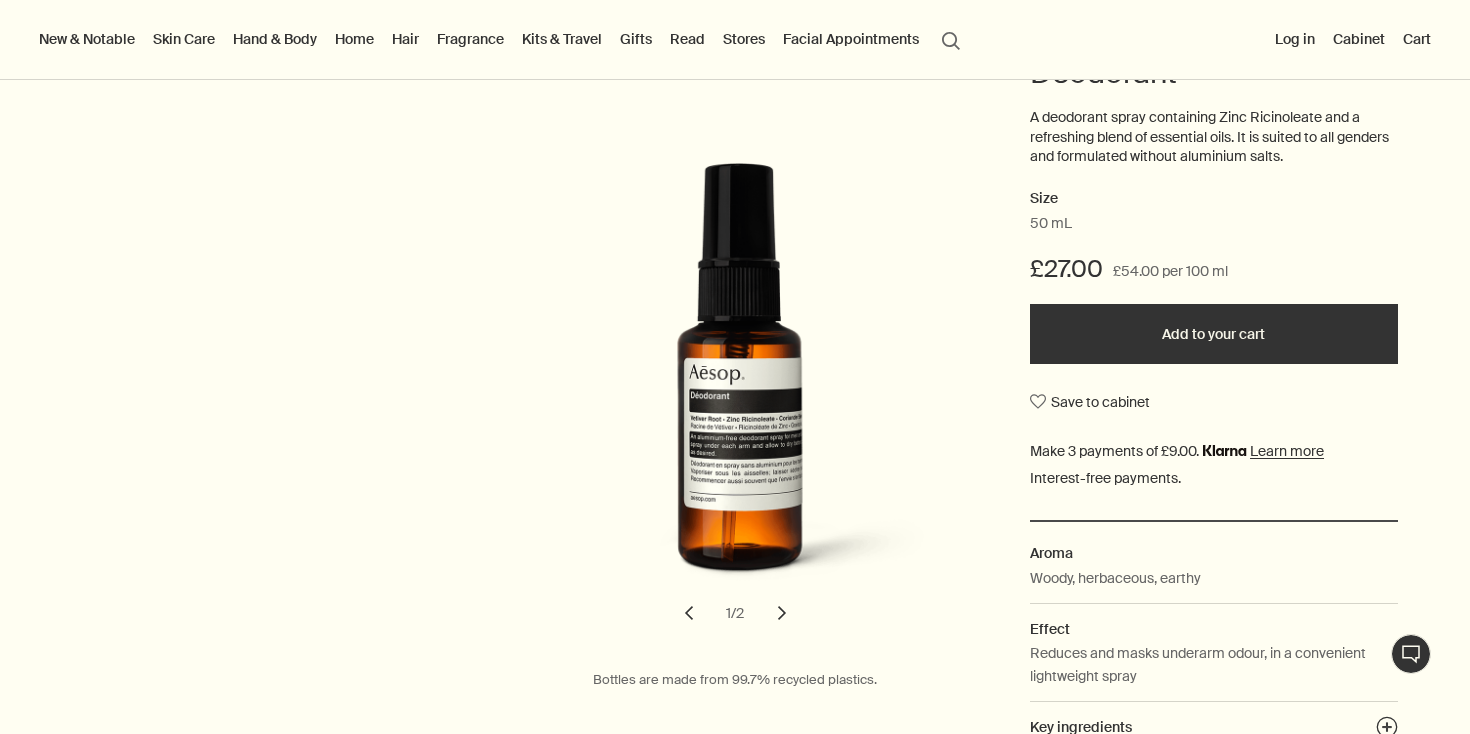 click on "chevron" at bounding box center (782, 613) 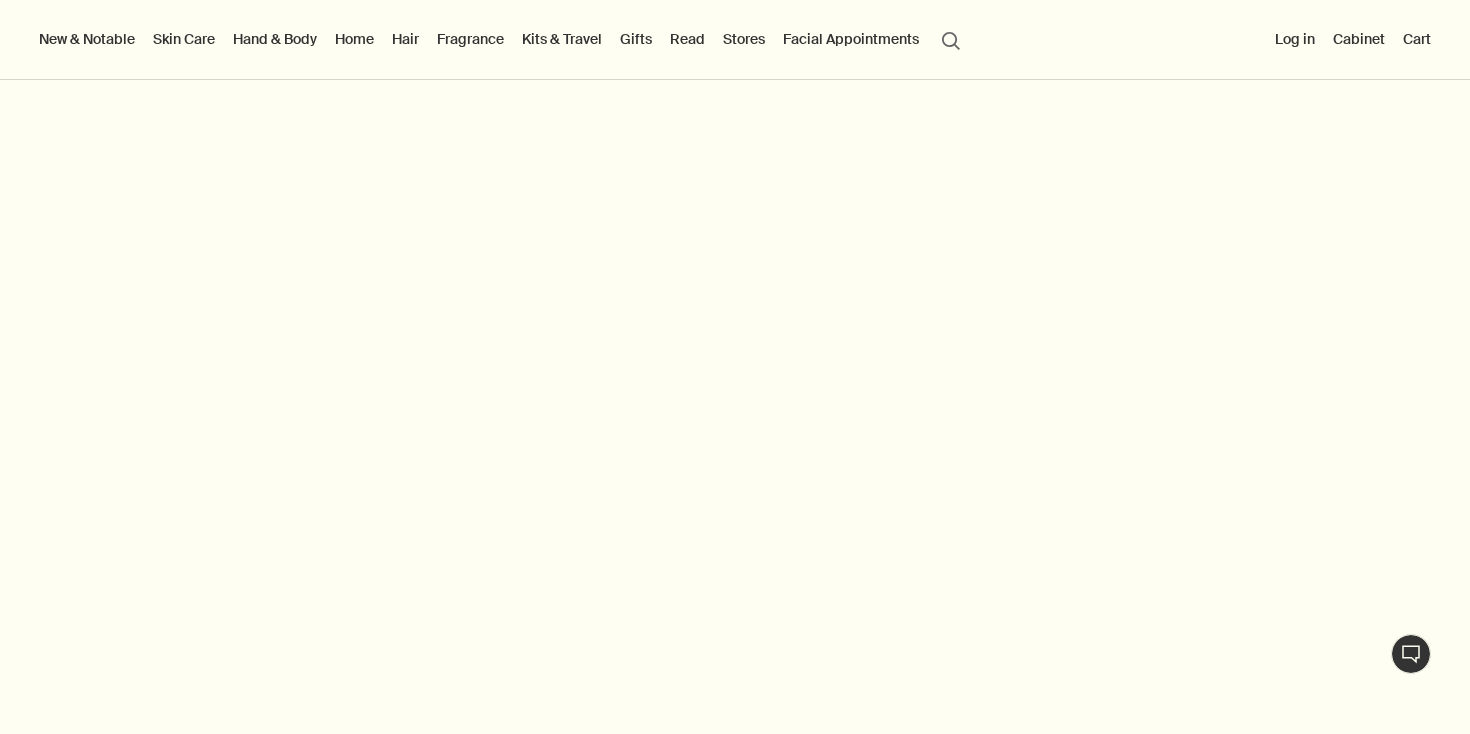 scroll, scrollTop: 2134, scrollLeft: 0, axis: vertical 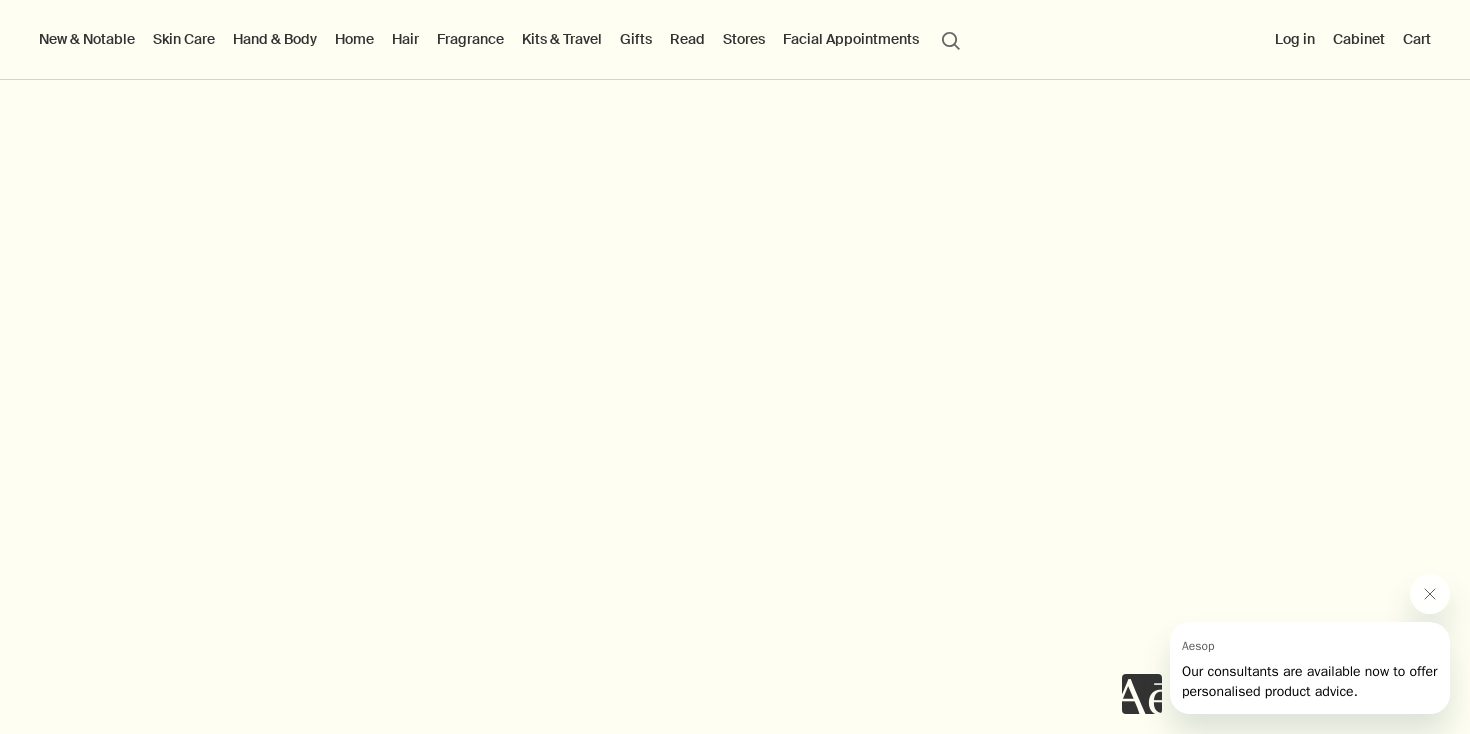click on "Home" at bounding box center (354, 39) 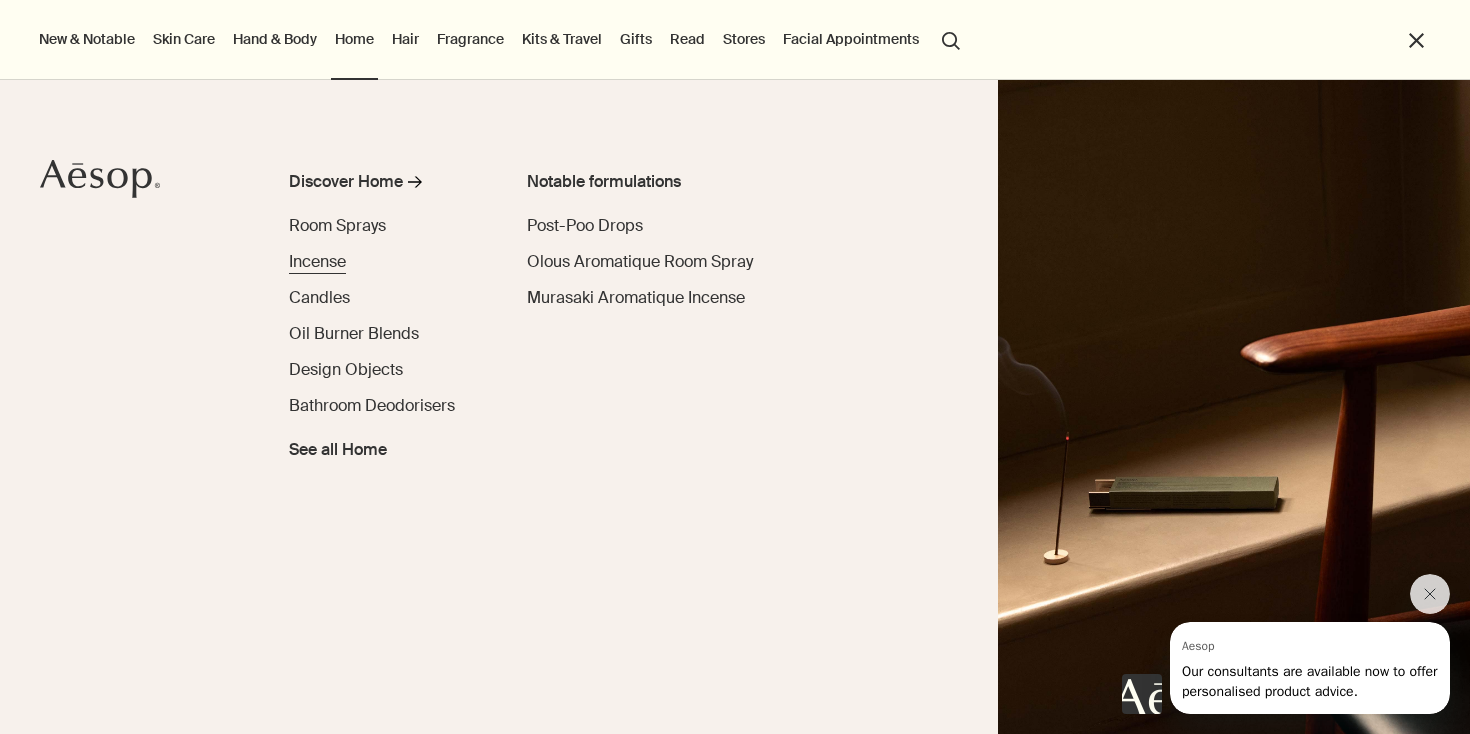 click on "Incense" at bounding box center (317, 261) 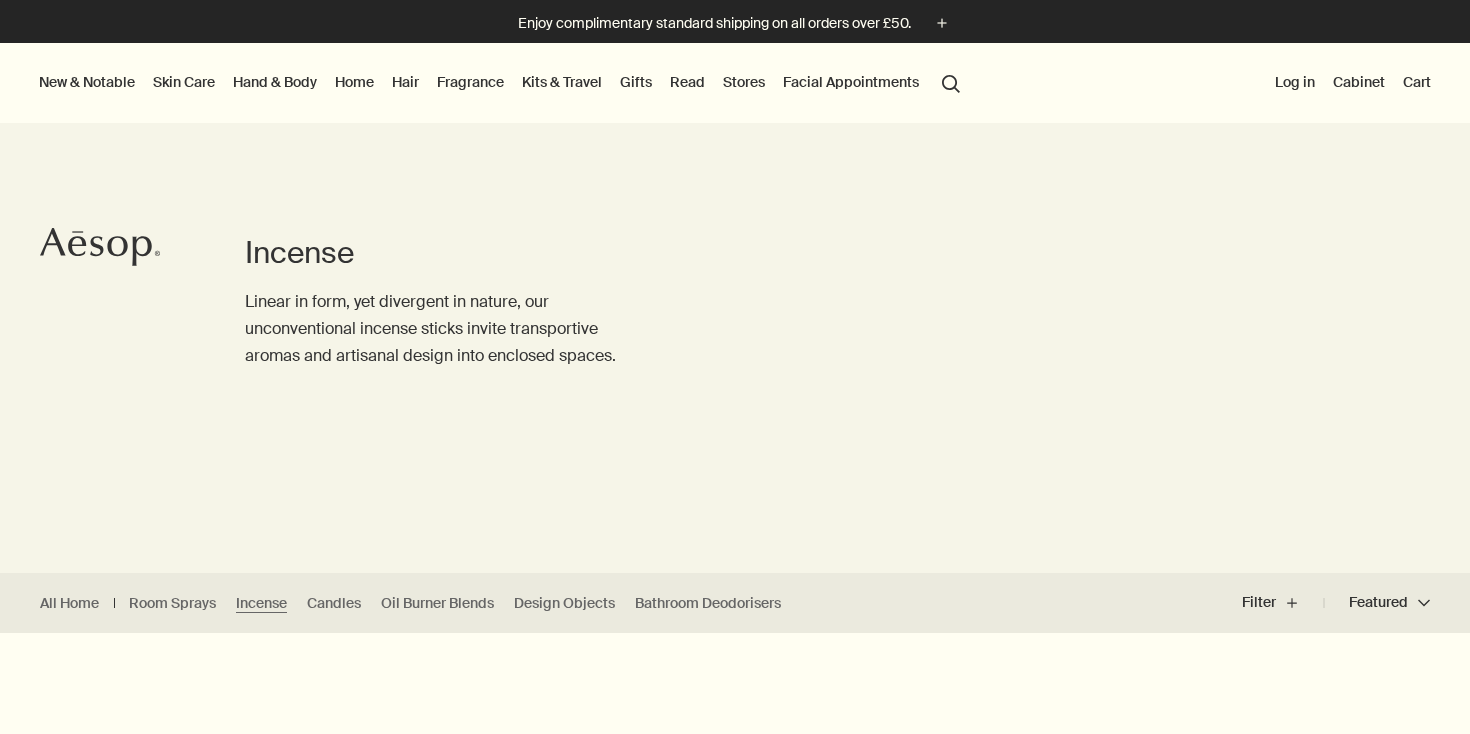 scroll, scrollTop: 161, scrollLeft: 0, axis: vertical 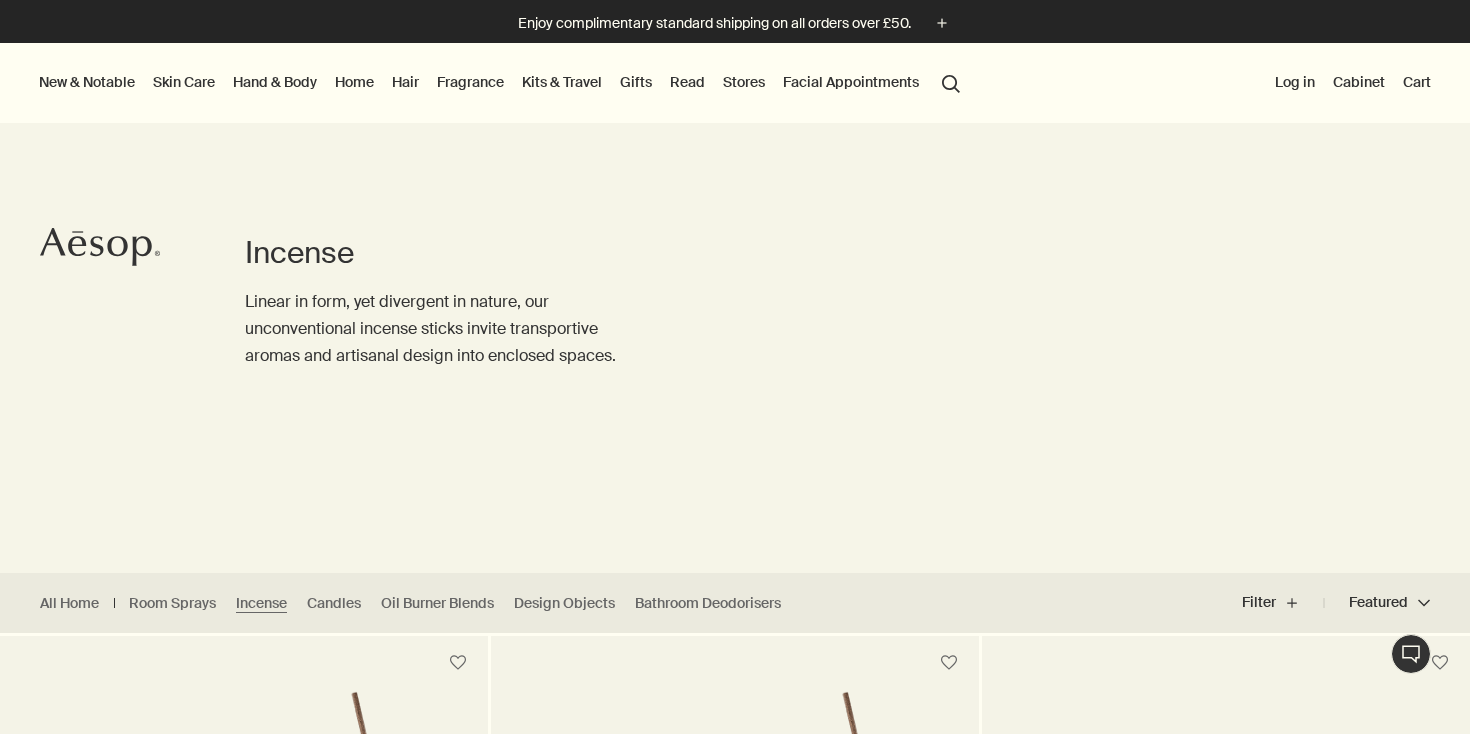 click on "Hand & Body" at bounding box center (275, 82) 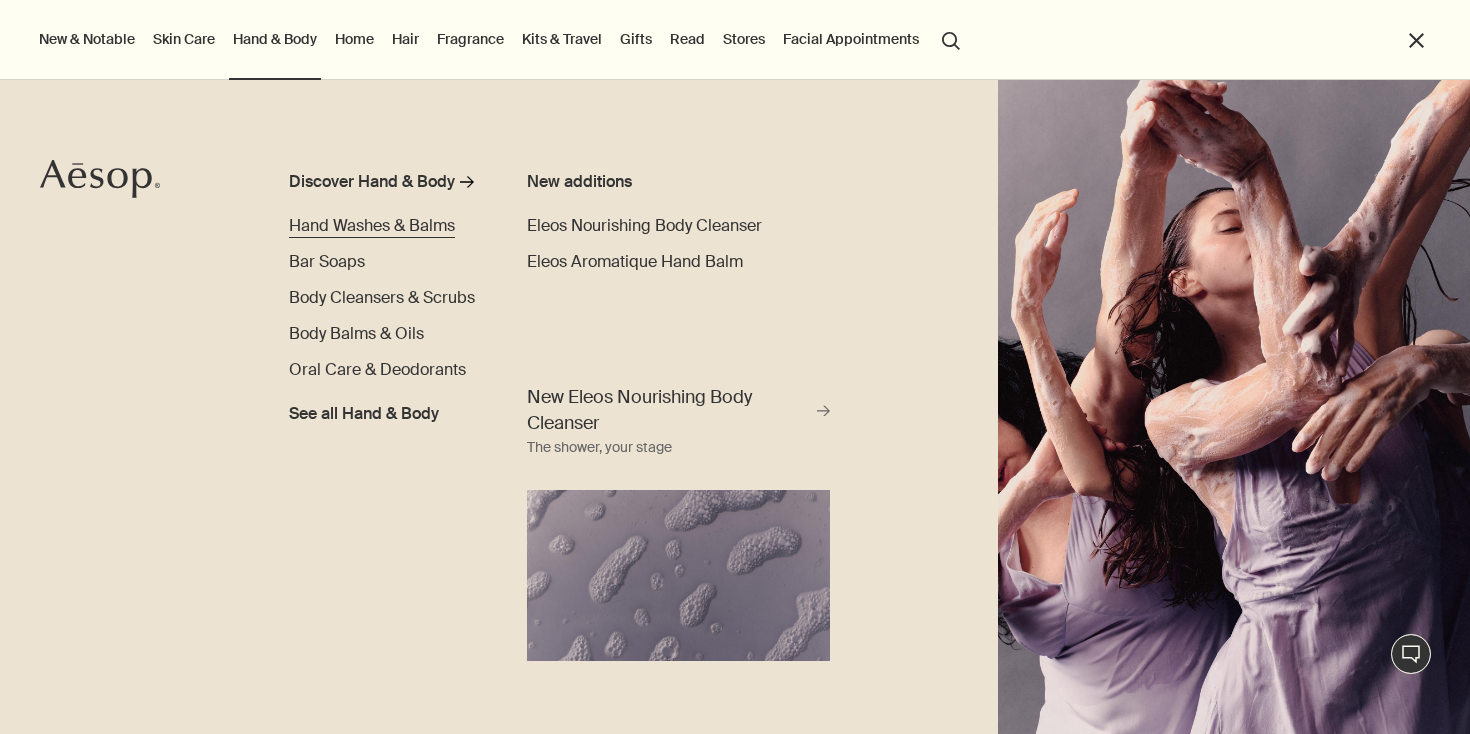 click on "Hand Washes & Balms" at bounding box center (372, 225) 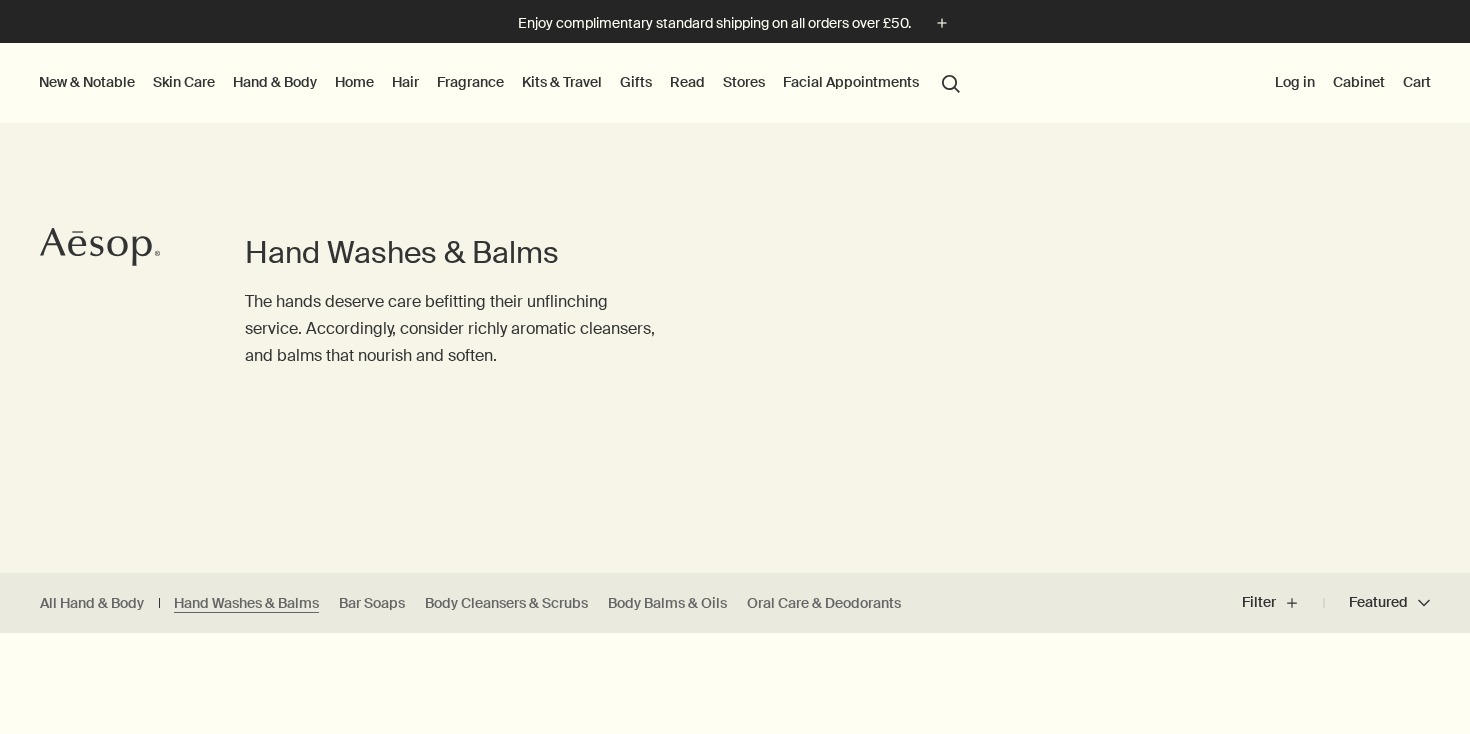 scroll, scrollTop: 256, scrollLeft: 0, axis: vertical 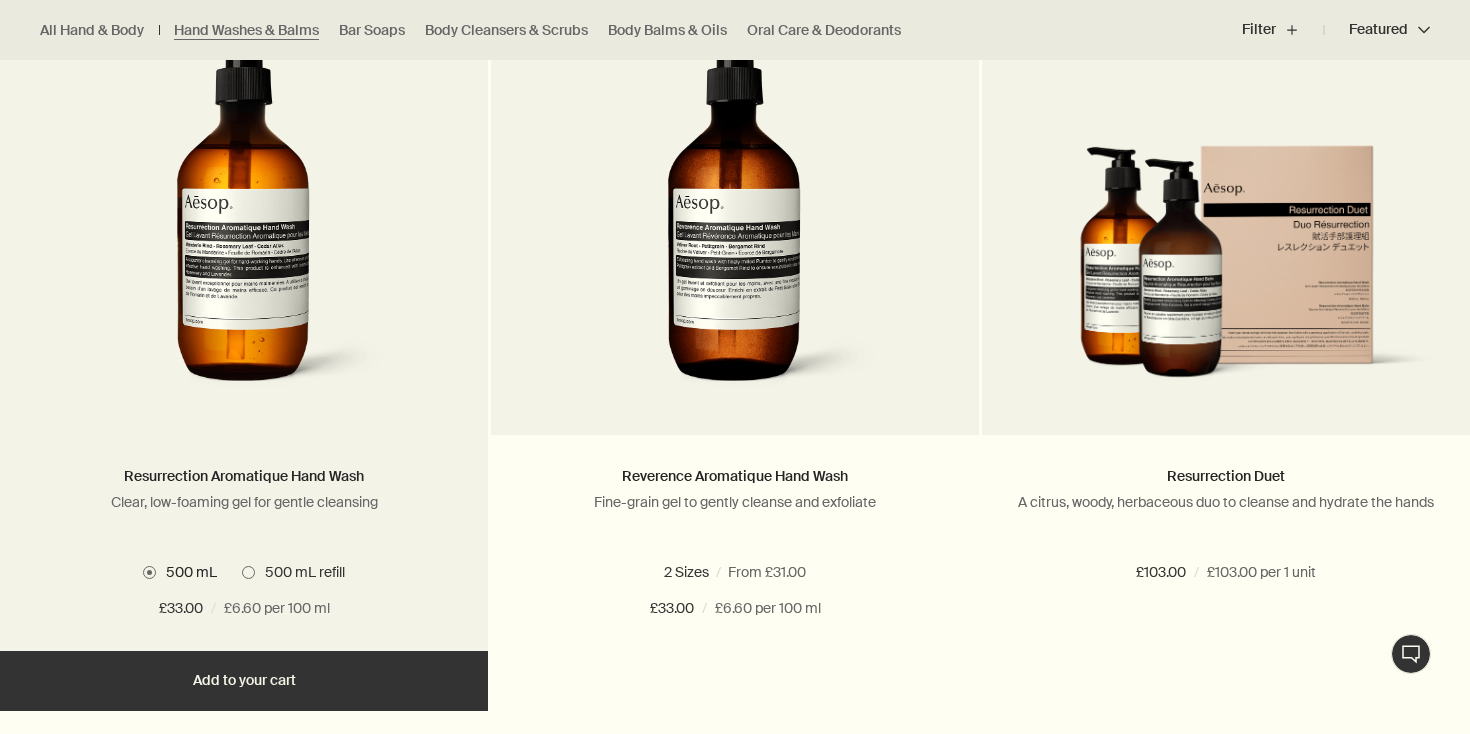 click at bounding box center [244, 220] 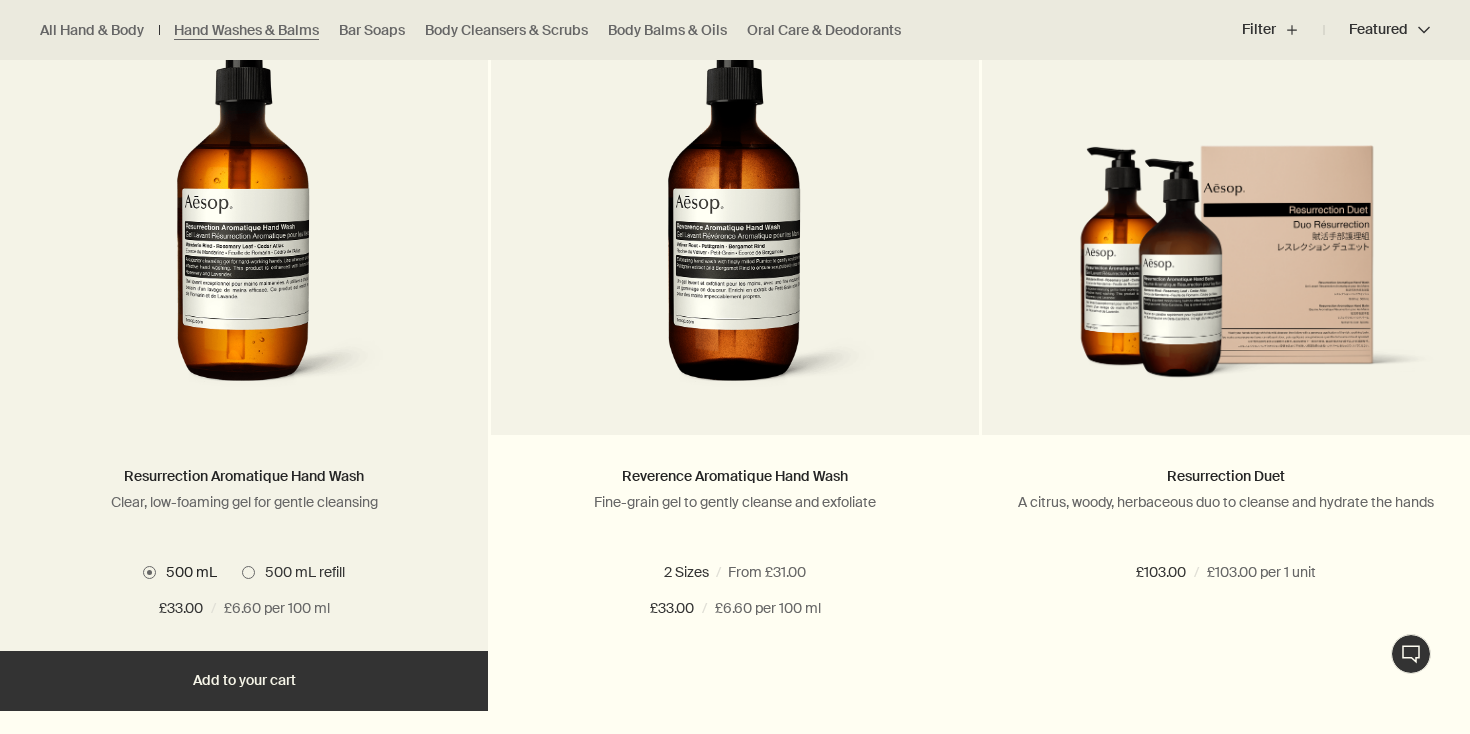 click at bounding box center (248, 572) 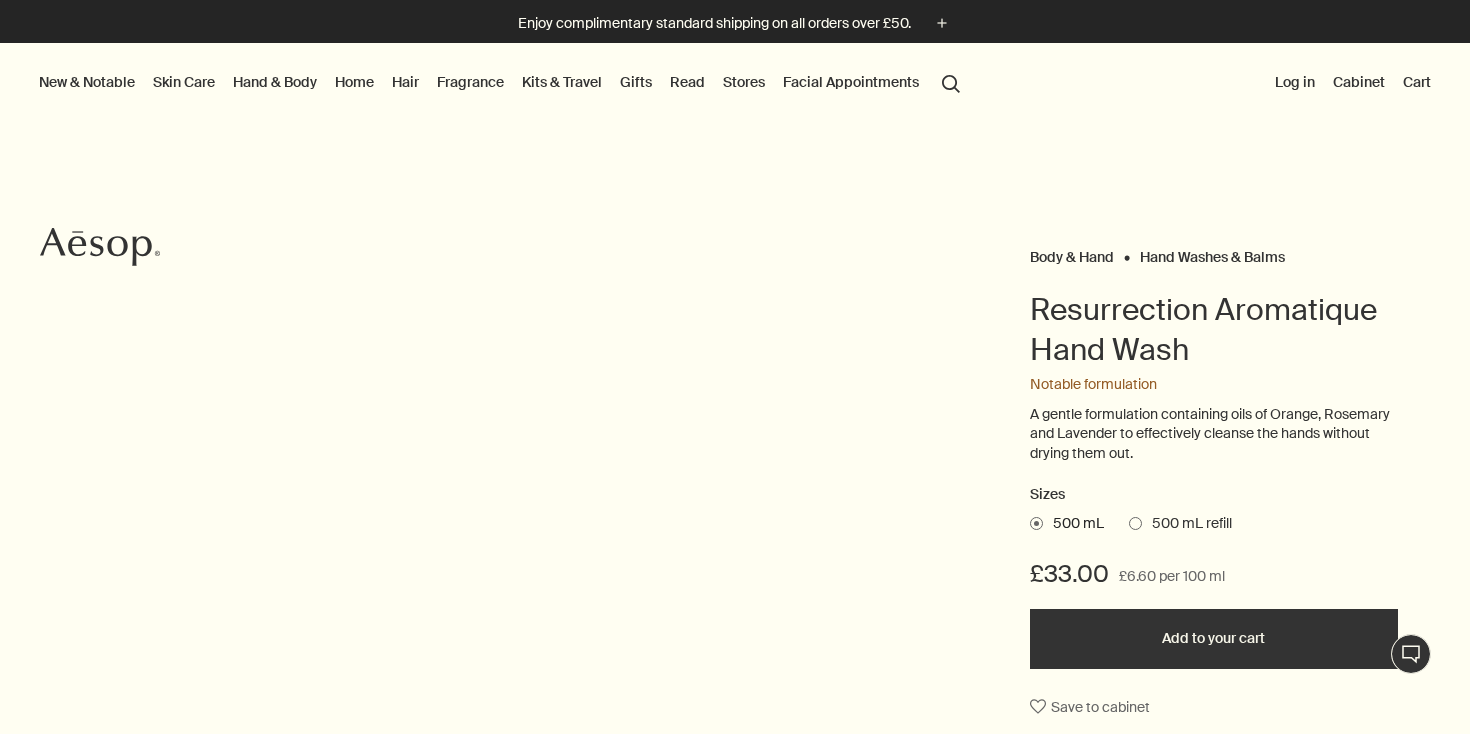 scroll, scrollTop: 0, scrollLeft: 0, axis: both 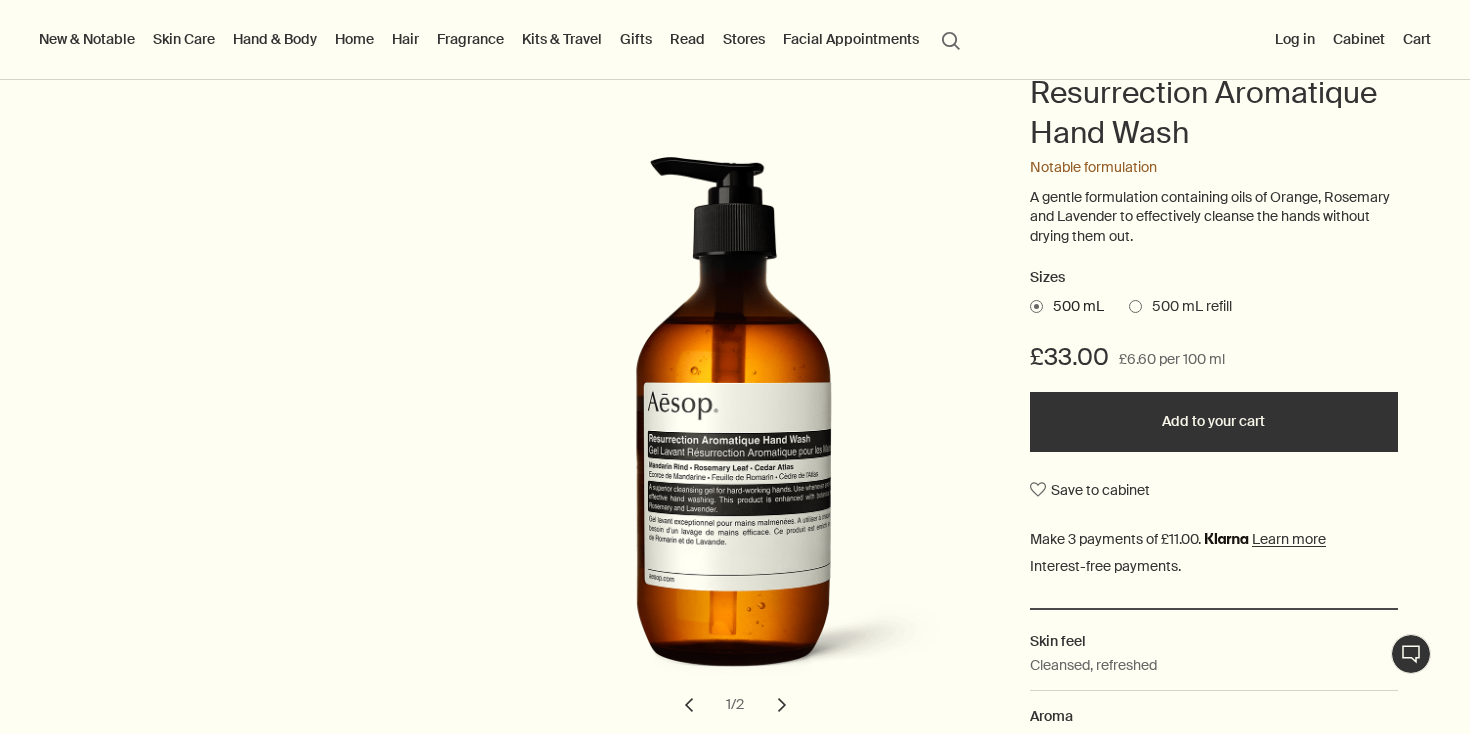 click on "500 mL refill" at bounding box center [1187, 307] 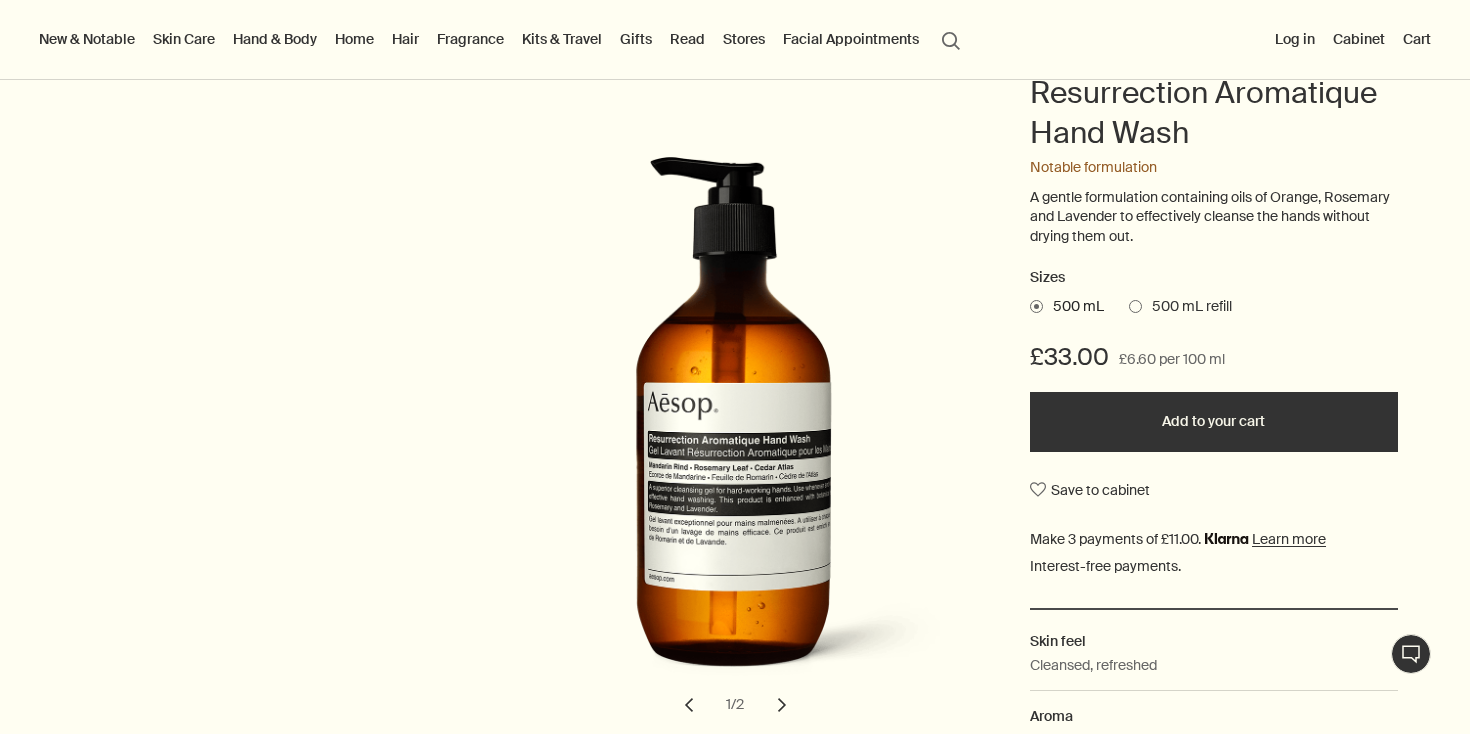 click on "500 mL refill" at bounding box center [1129, 303] 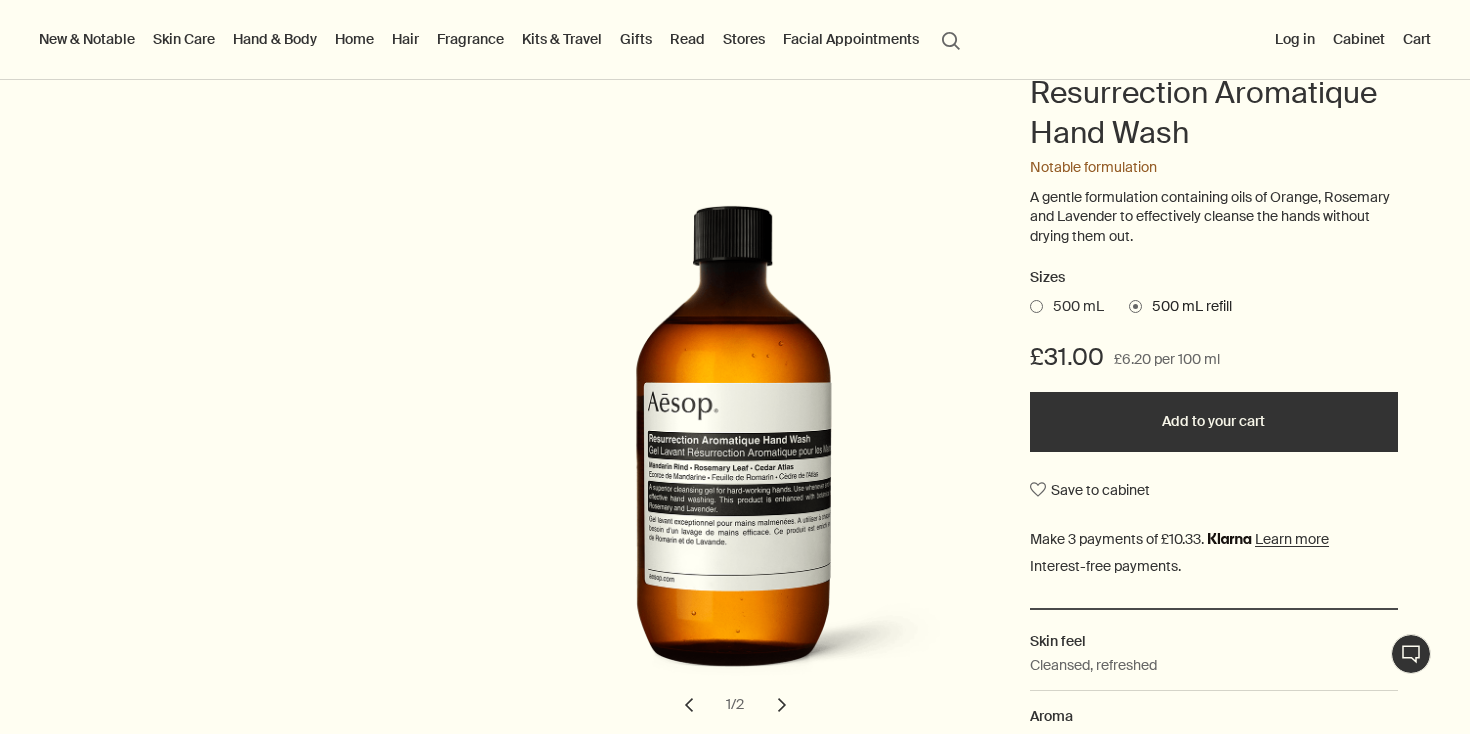 click on "500 mL" at bounding box center (1073, 307) 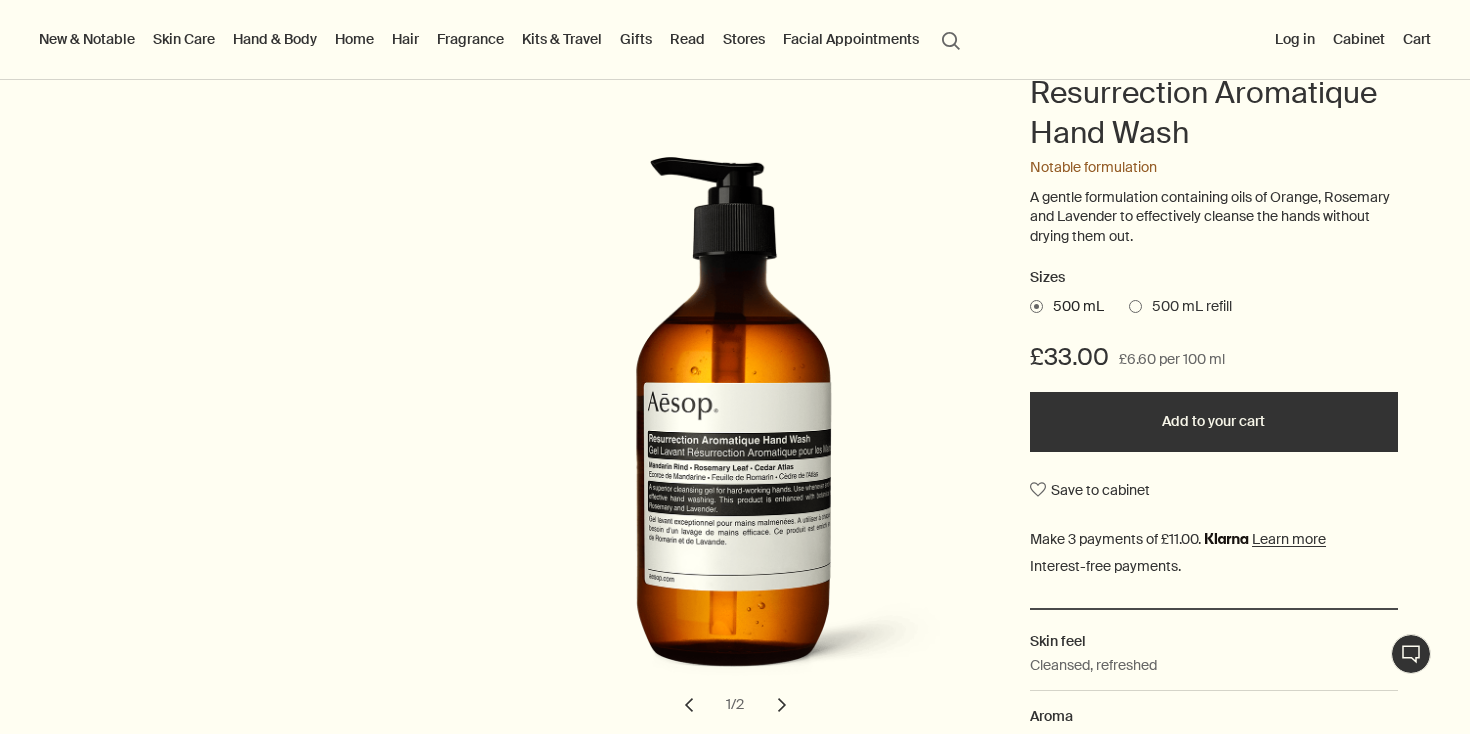 click at bounding box center (1135, 306) 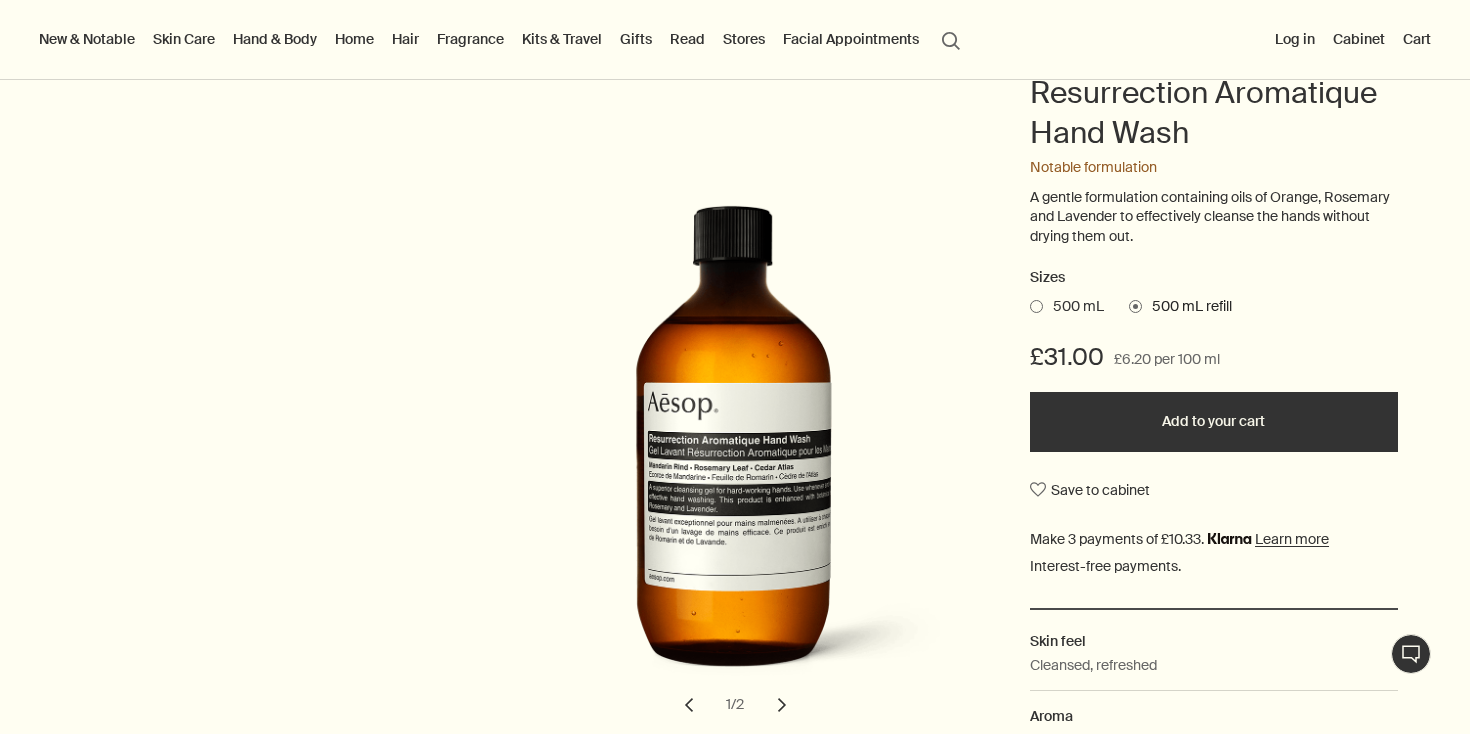 click at bounding box center [1036, 306] 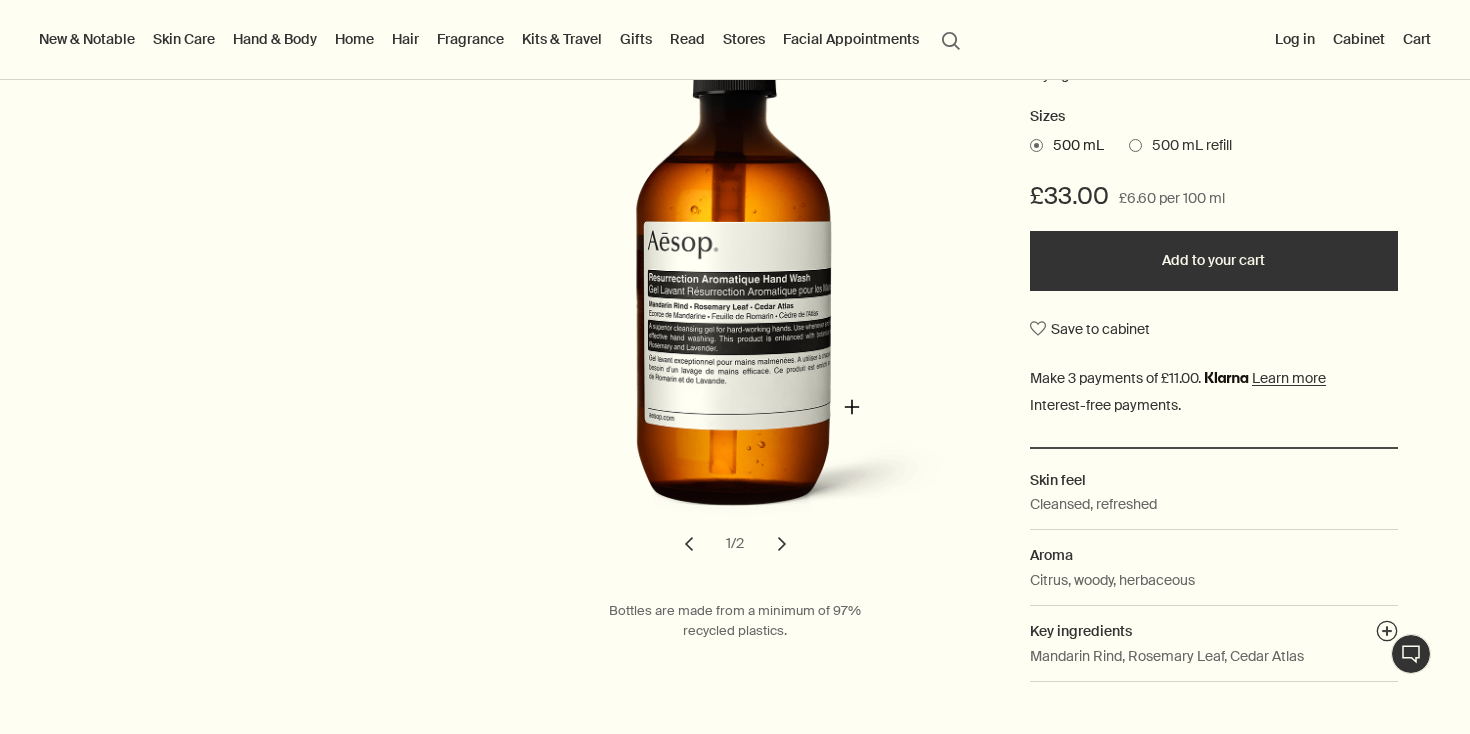 scroll, scrollTop: 380, scrollLeft: 0, axis: vertical 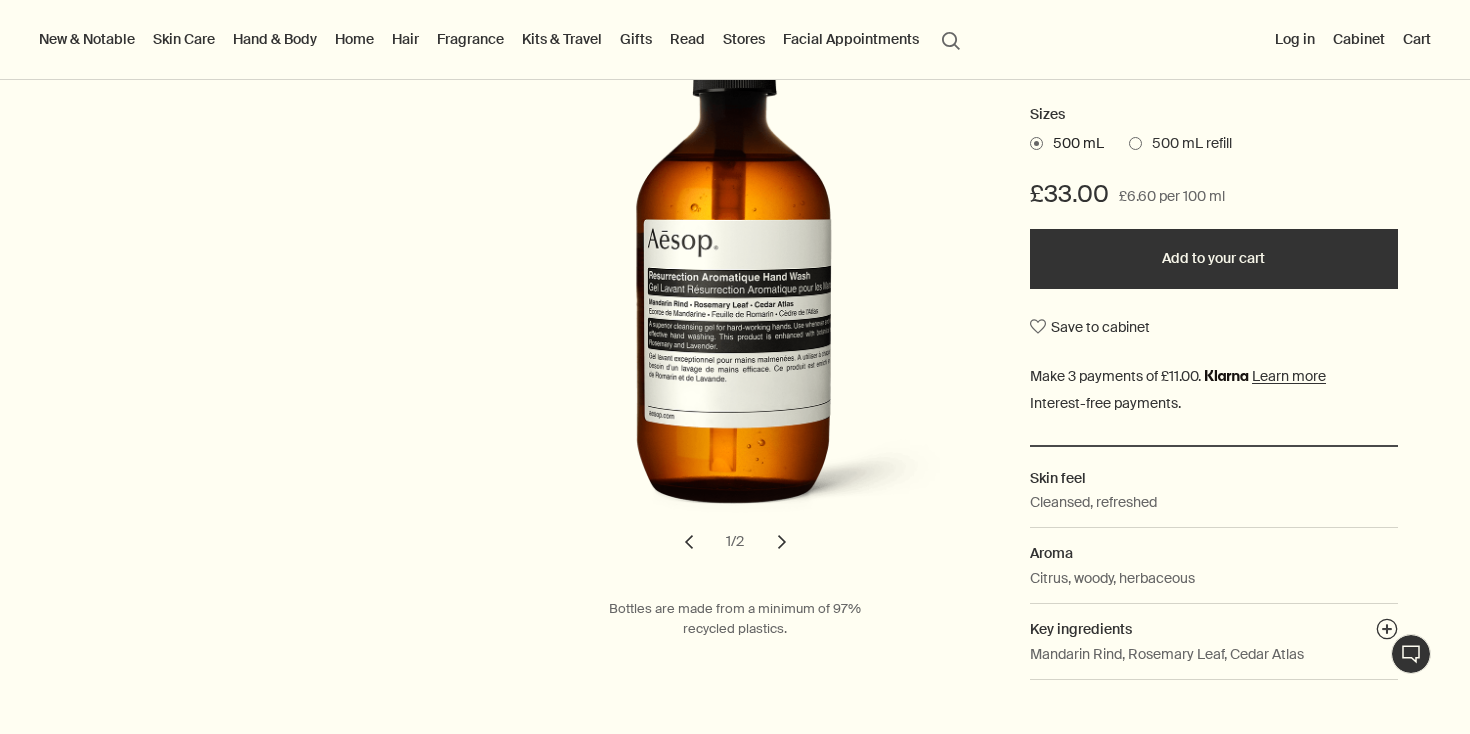 click at bounding box center (1135, 143) 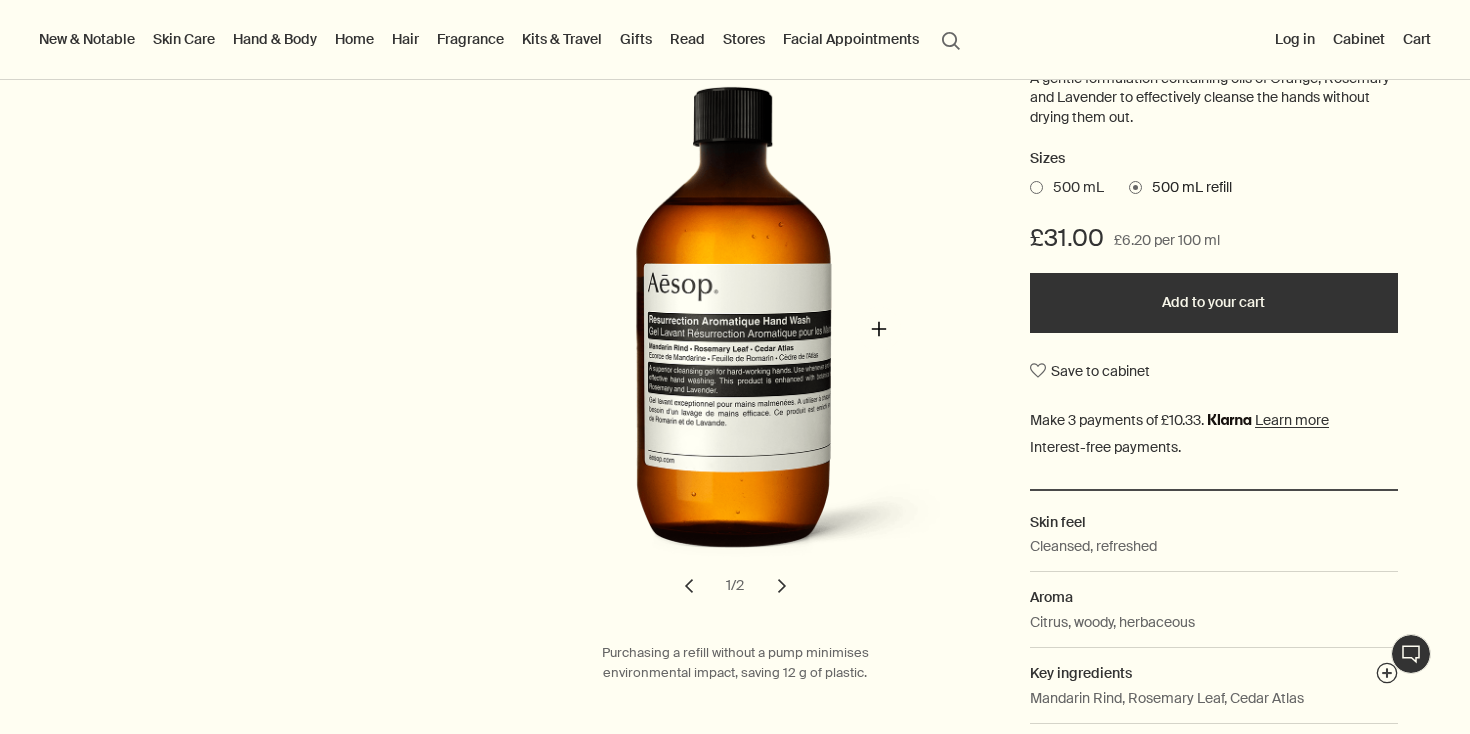 scroll, scrollTop: 329, scrollLeft: 0, axis: vertical 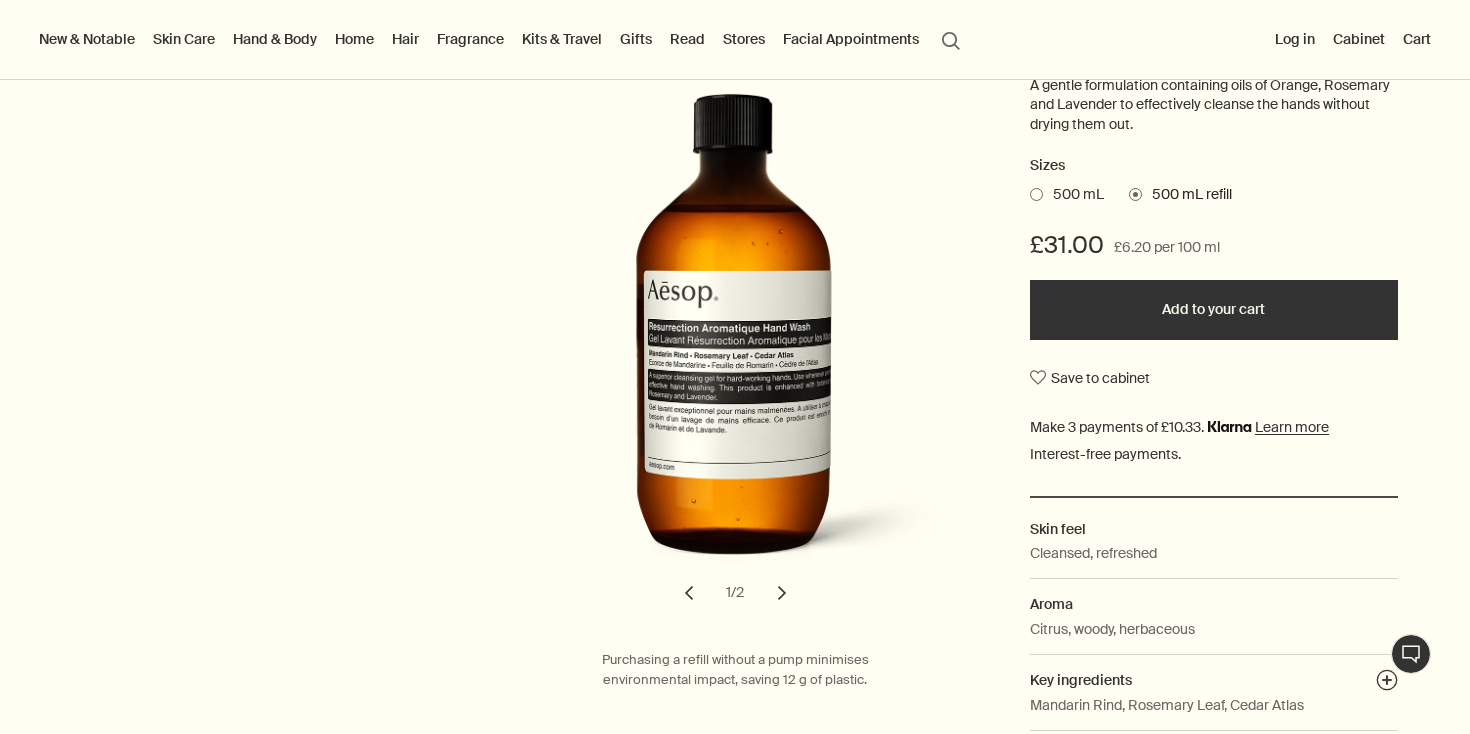 click on "500 mL" at bounding box center [1073, 195] 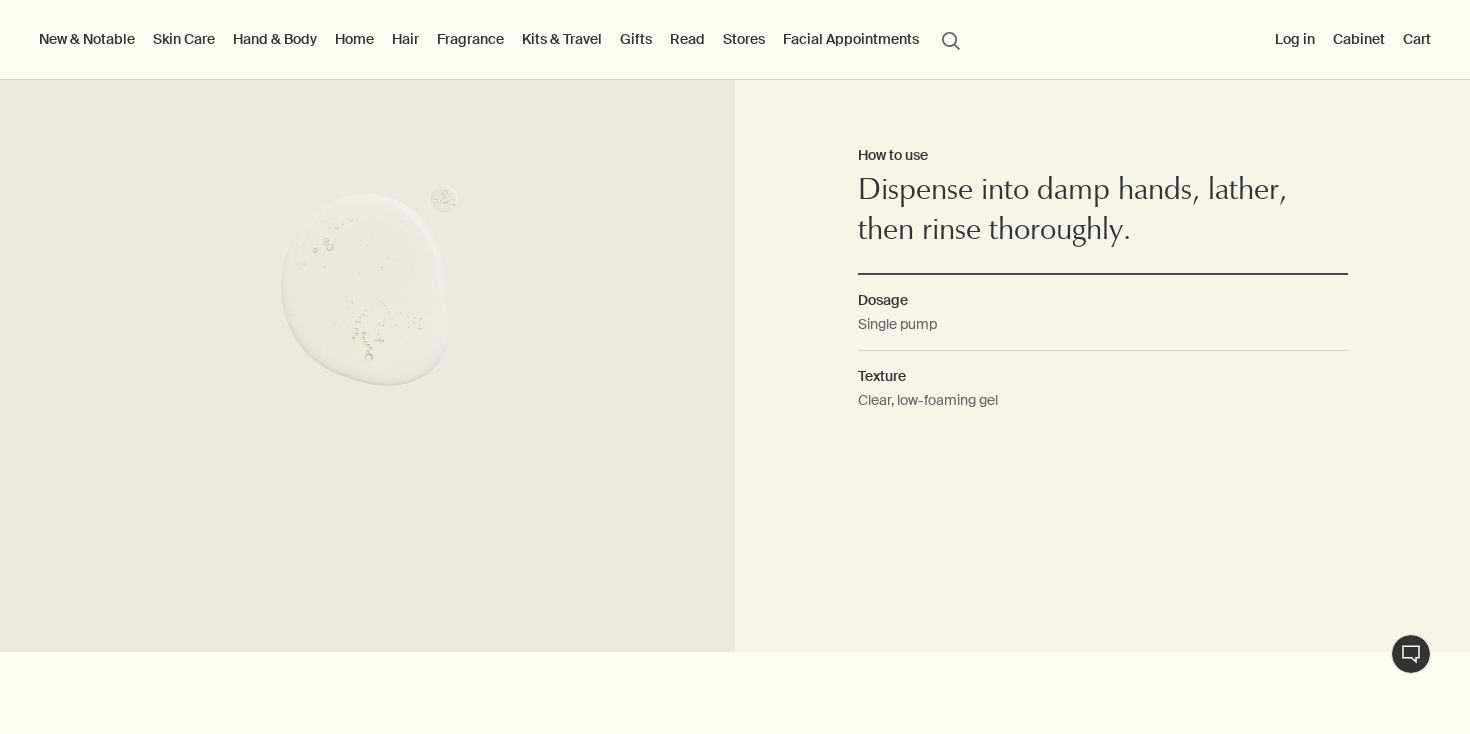 scroll, scrollTop: 1491, scrollLeft: 0, axis: vertical 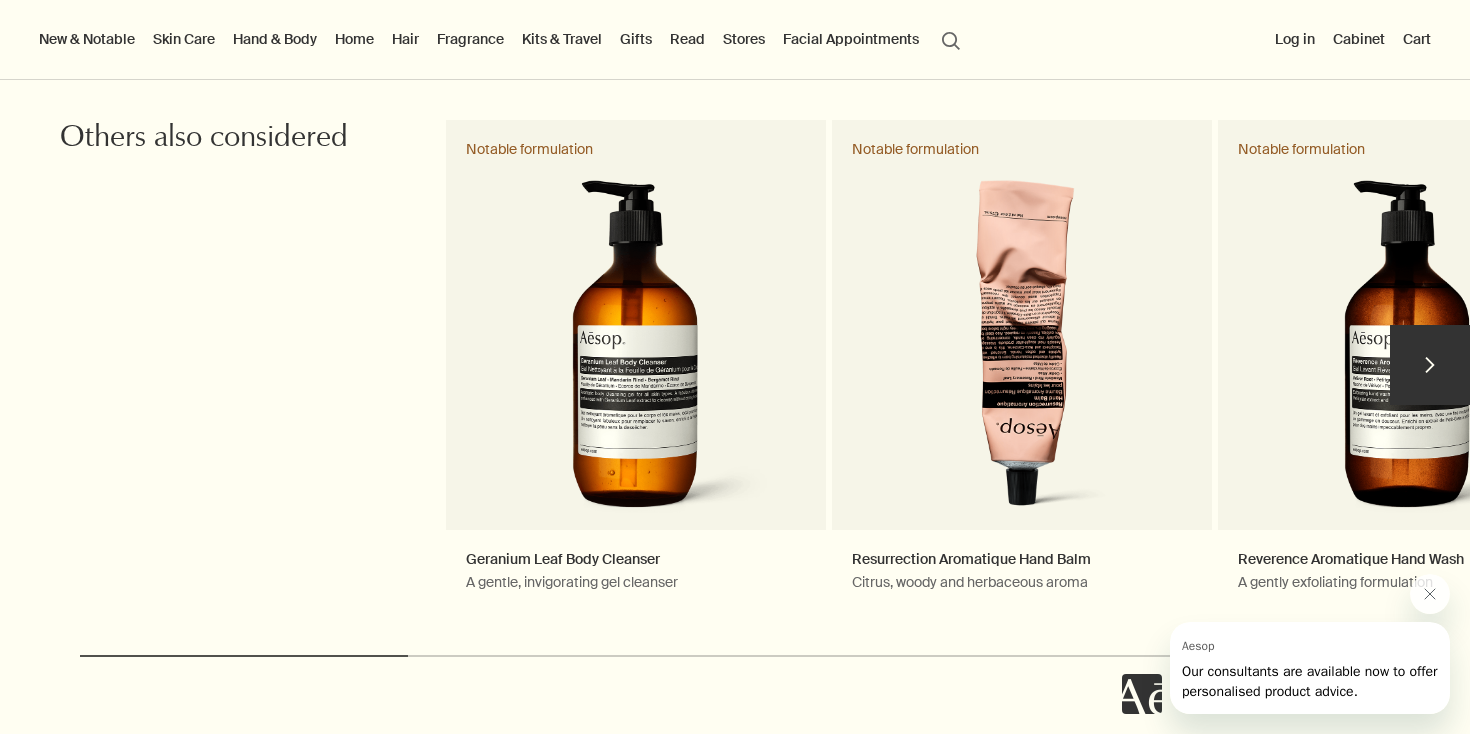 click on "chevron" at bounding box center (1430, 365) 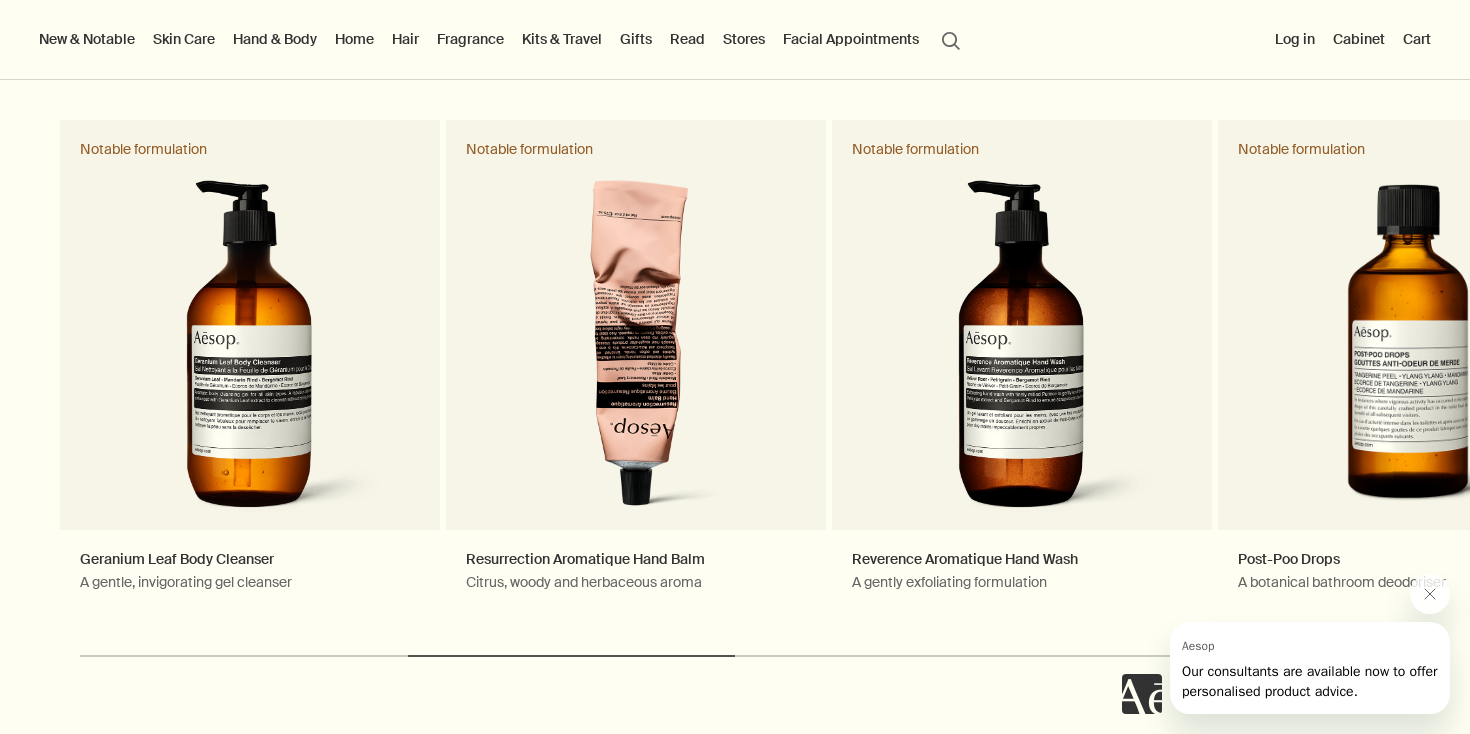 click on "Hand & Body" at bounding box center (275, 39) 